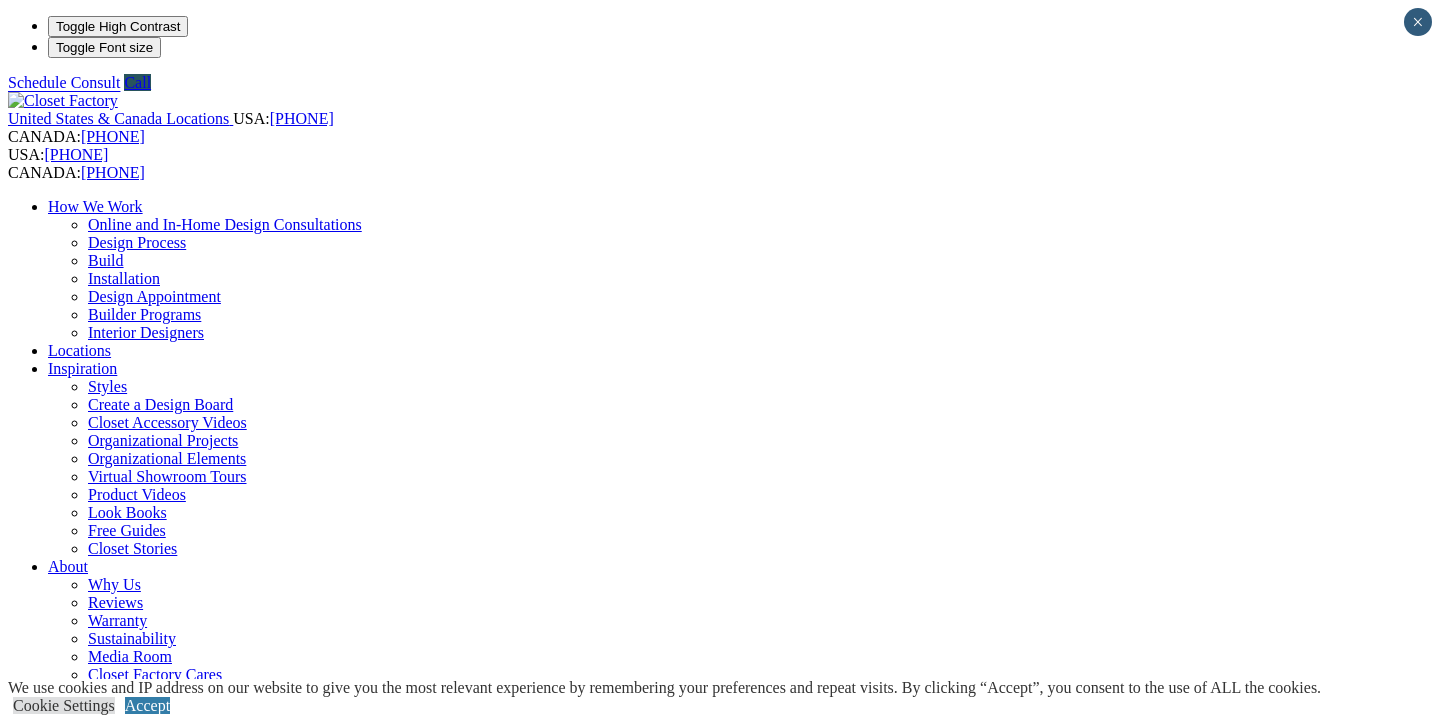 scroll, scrollTop: 0, scrollLeft: 0, axis: both 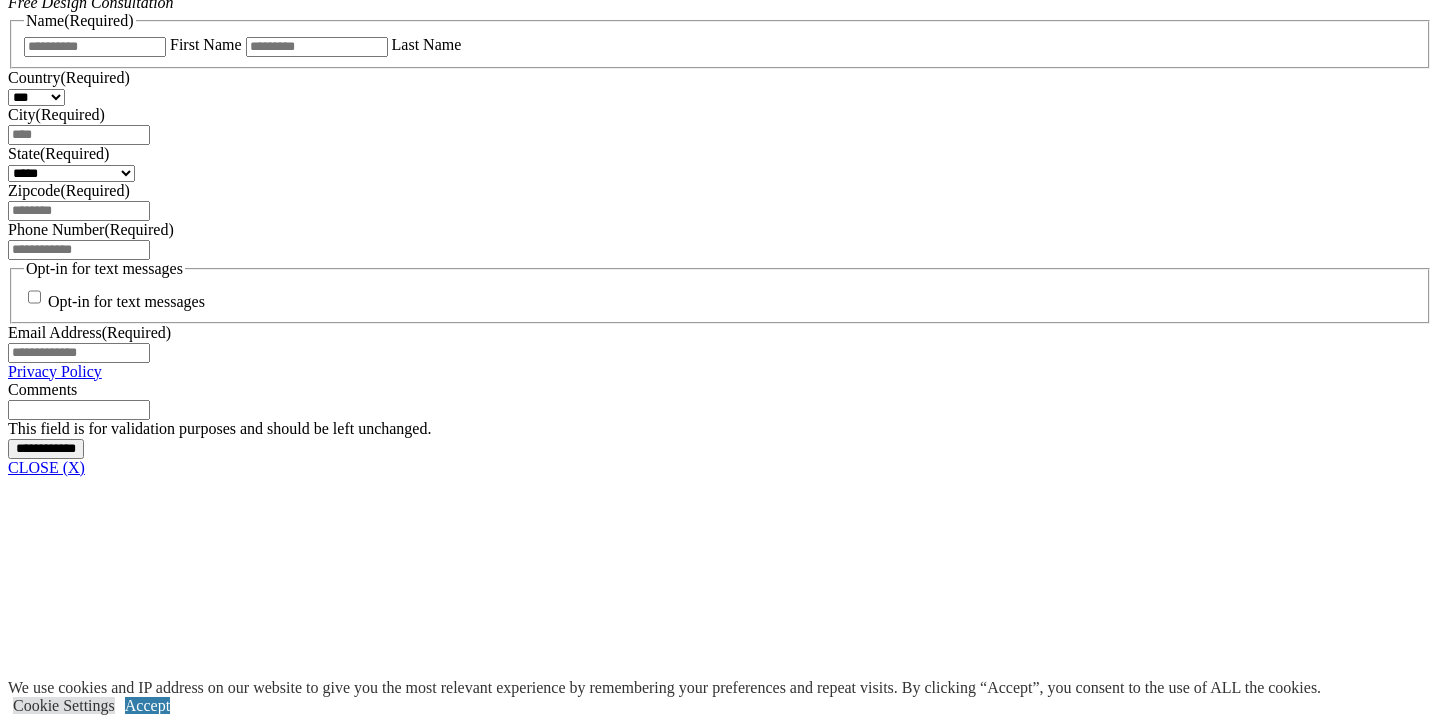 click on "Previous" at bounding box center (36, 6932) 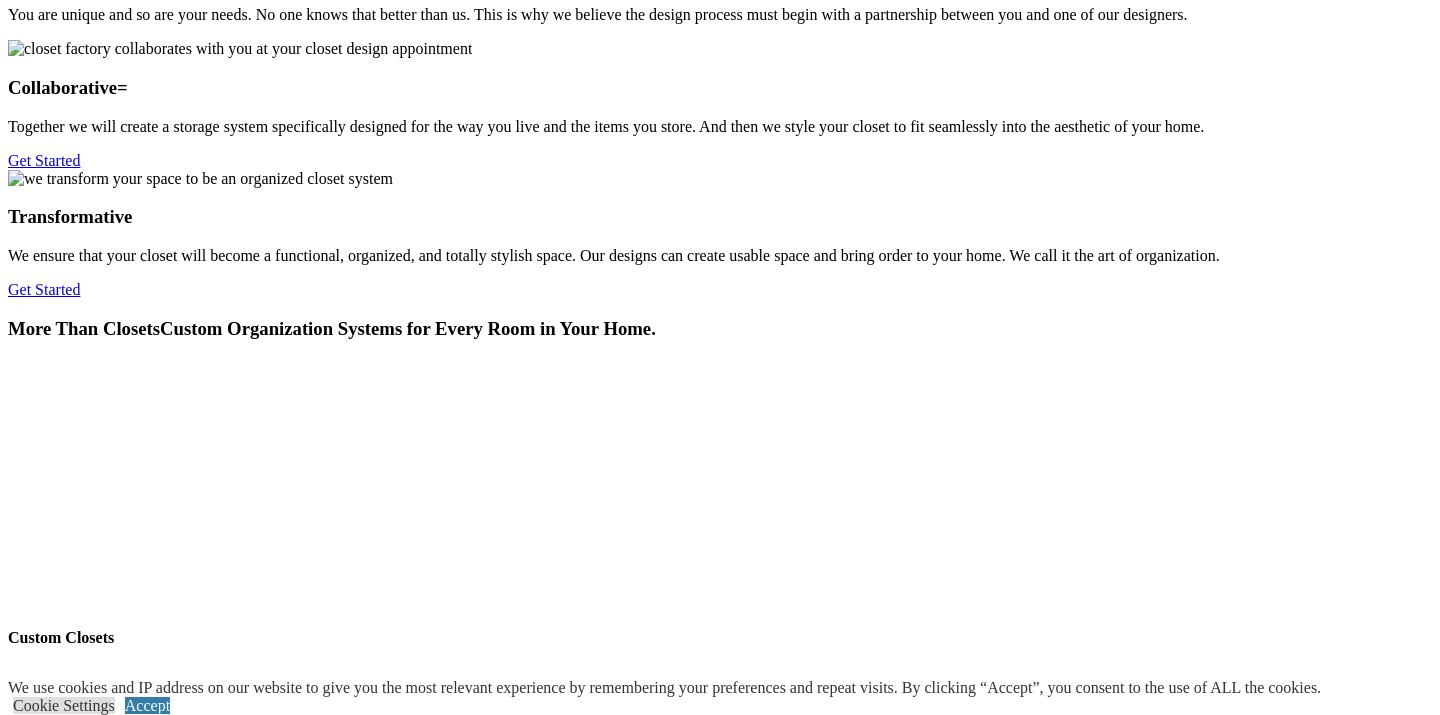 scroll, scrollTop: 3474, scrollLeft: 0, axis: vertical 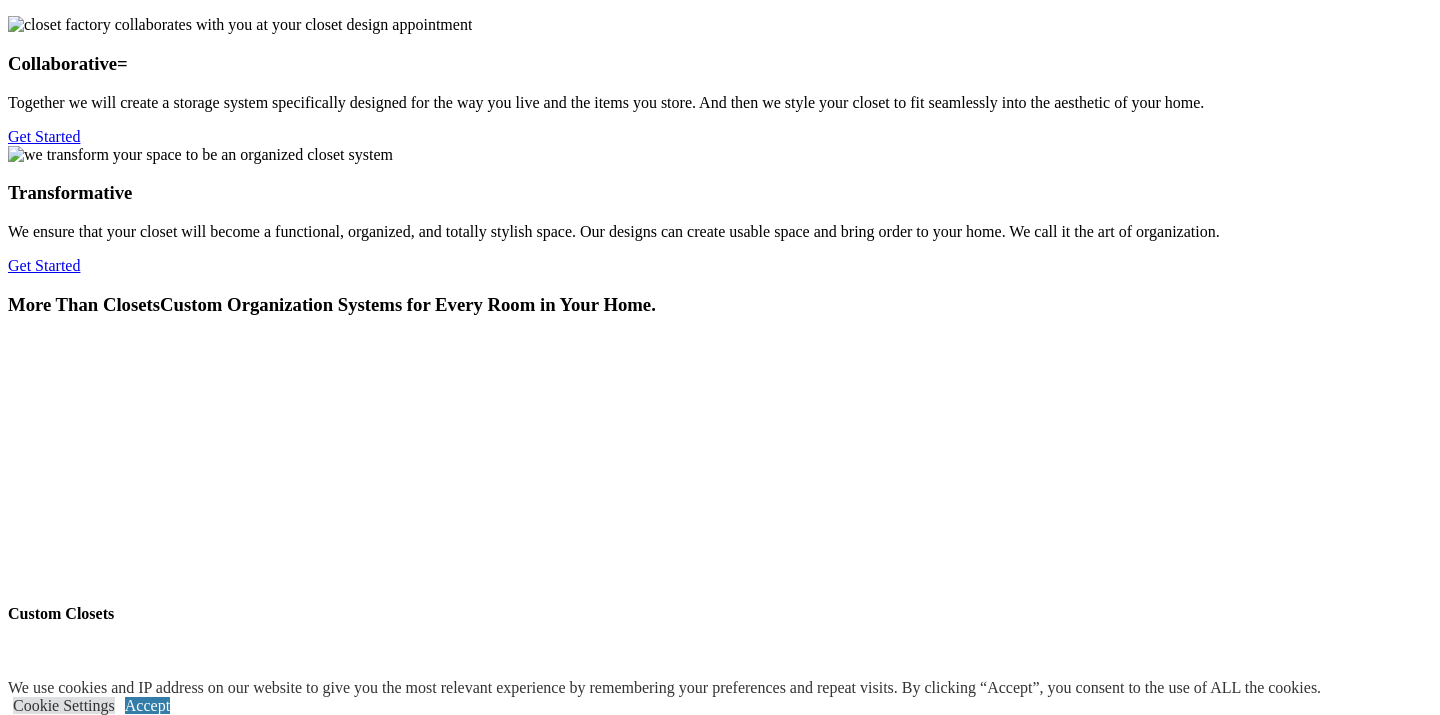 click on "View Gallery" at bounding box center (171, 5470) 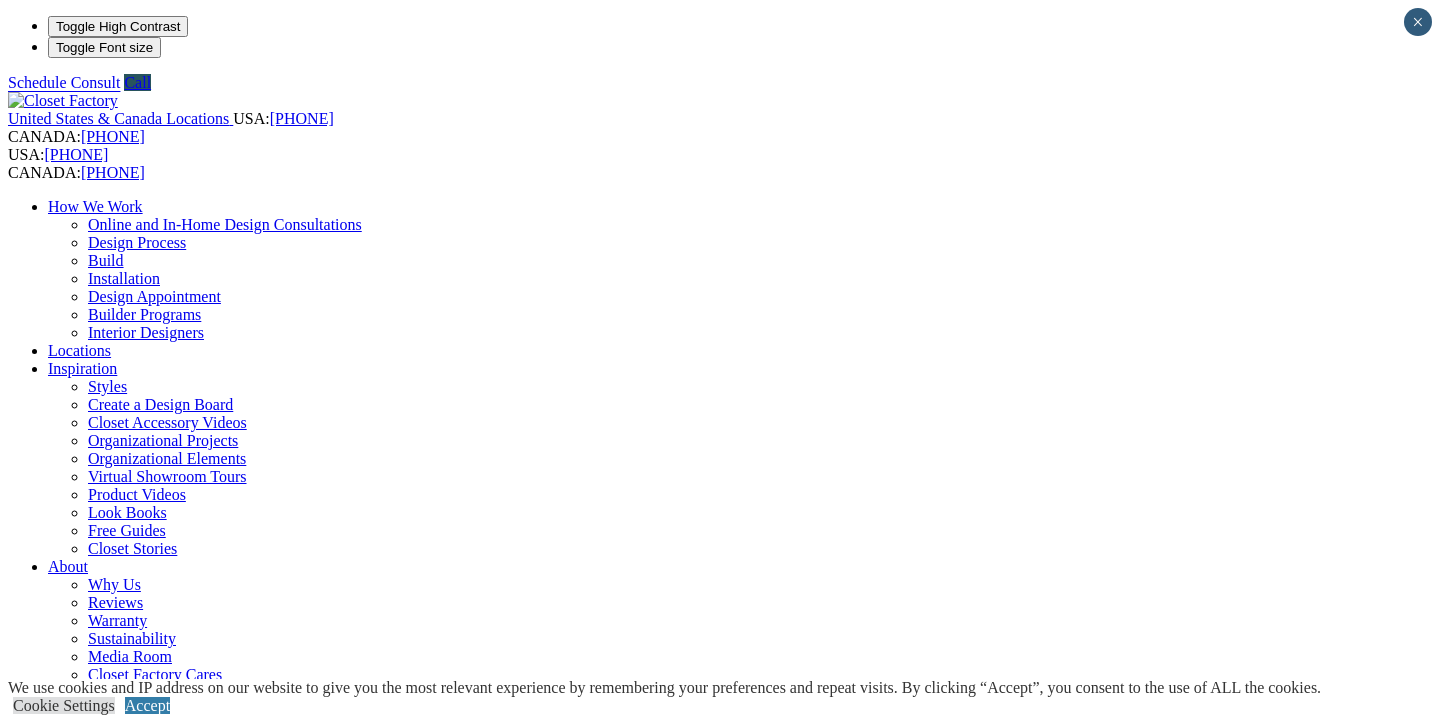 scroll, scrollTop: 1449, scrollLeft: 0, axis: vertical 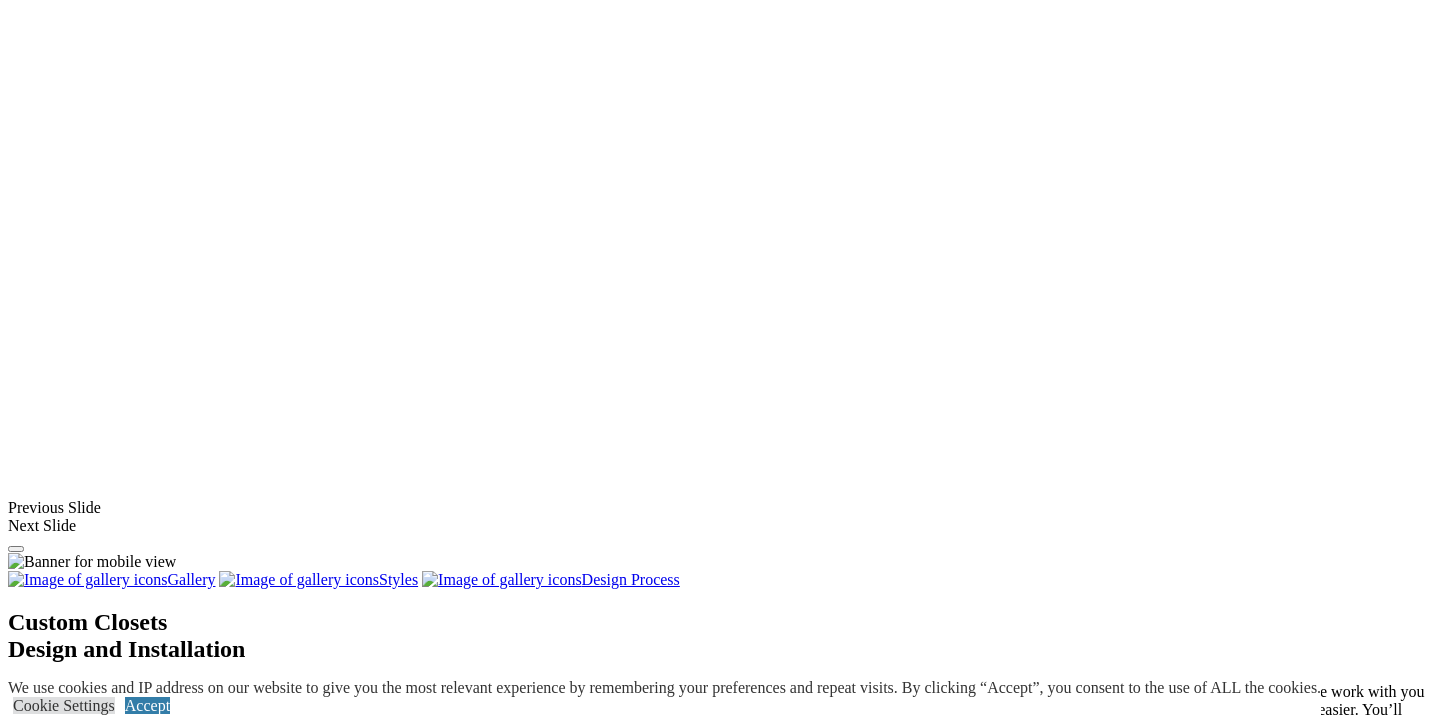 click at bounding box center (168, 2028) 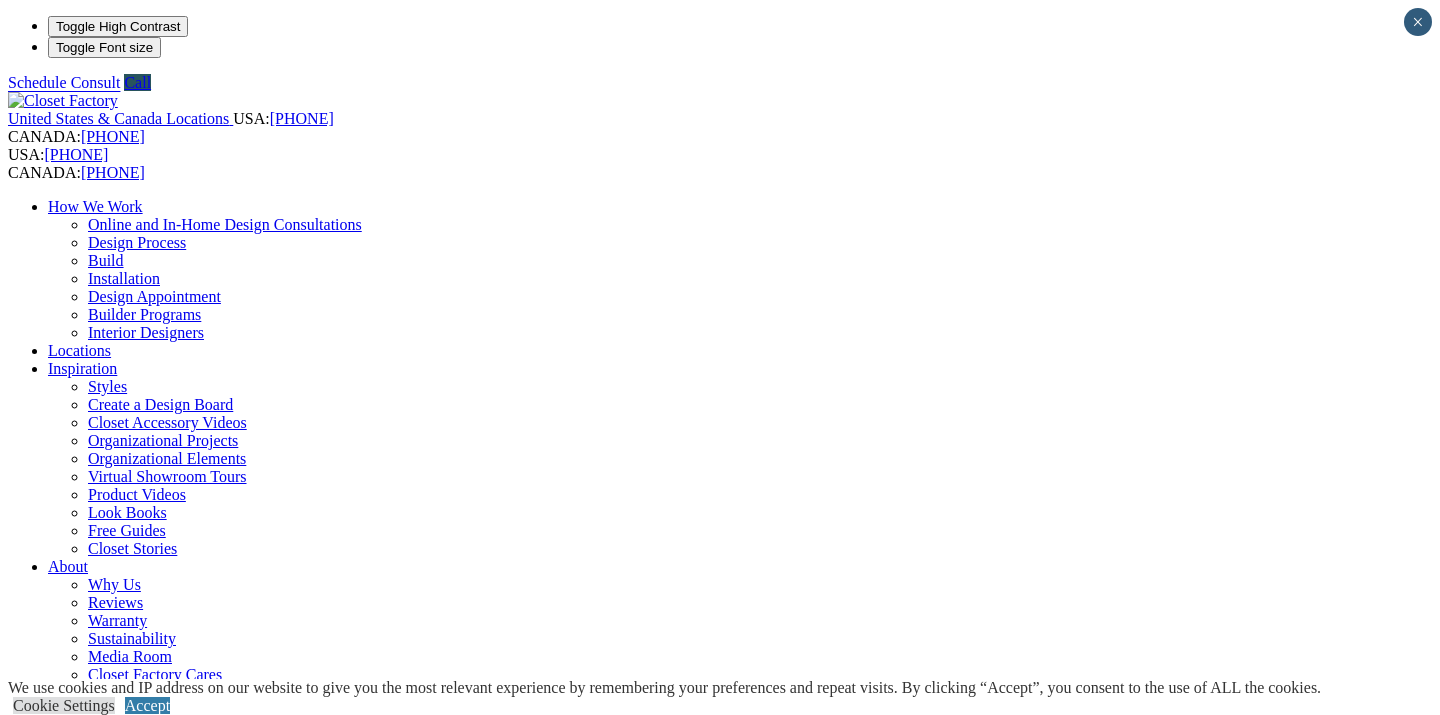 scroll, scrollTop: 0, scrollLeft: 0, axis: both 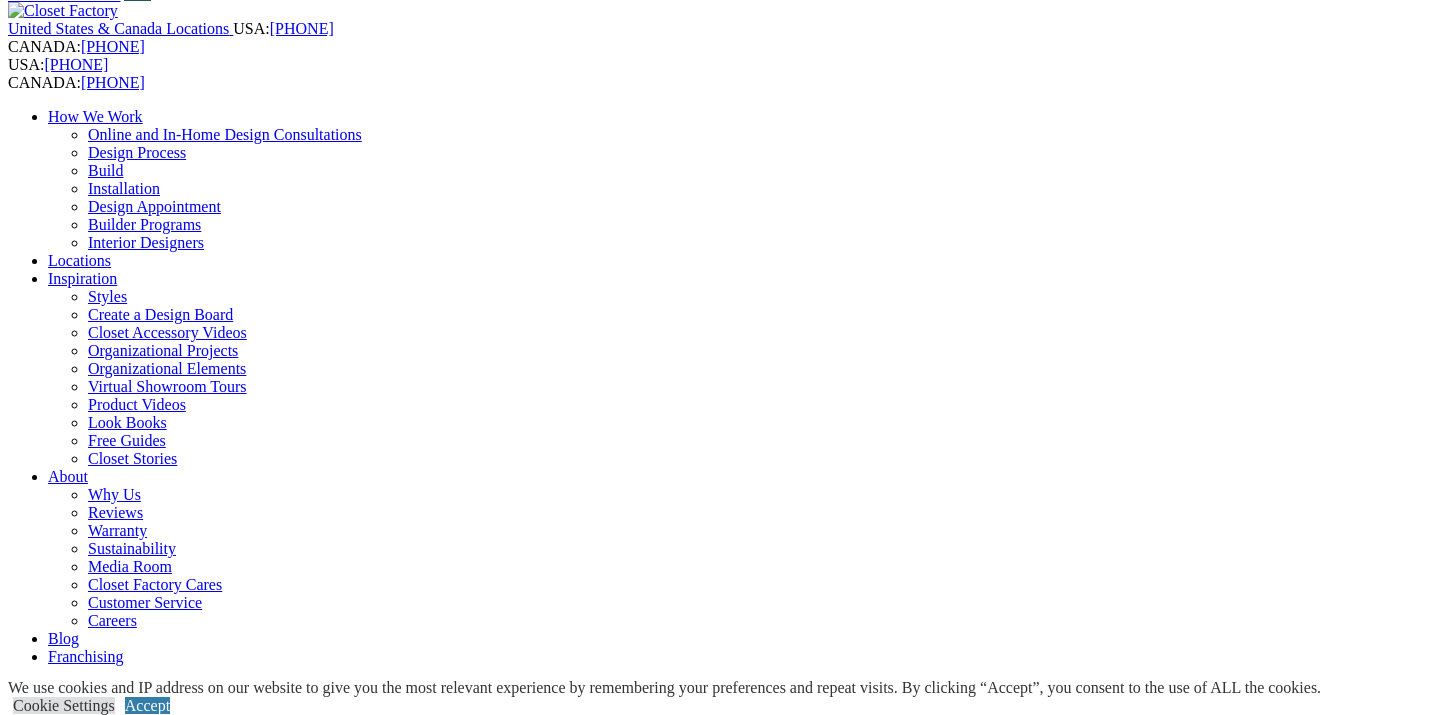 click on "next" at bounding box center (720, 2758) 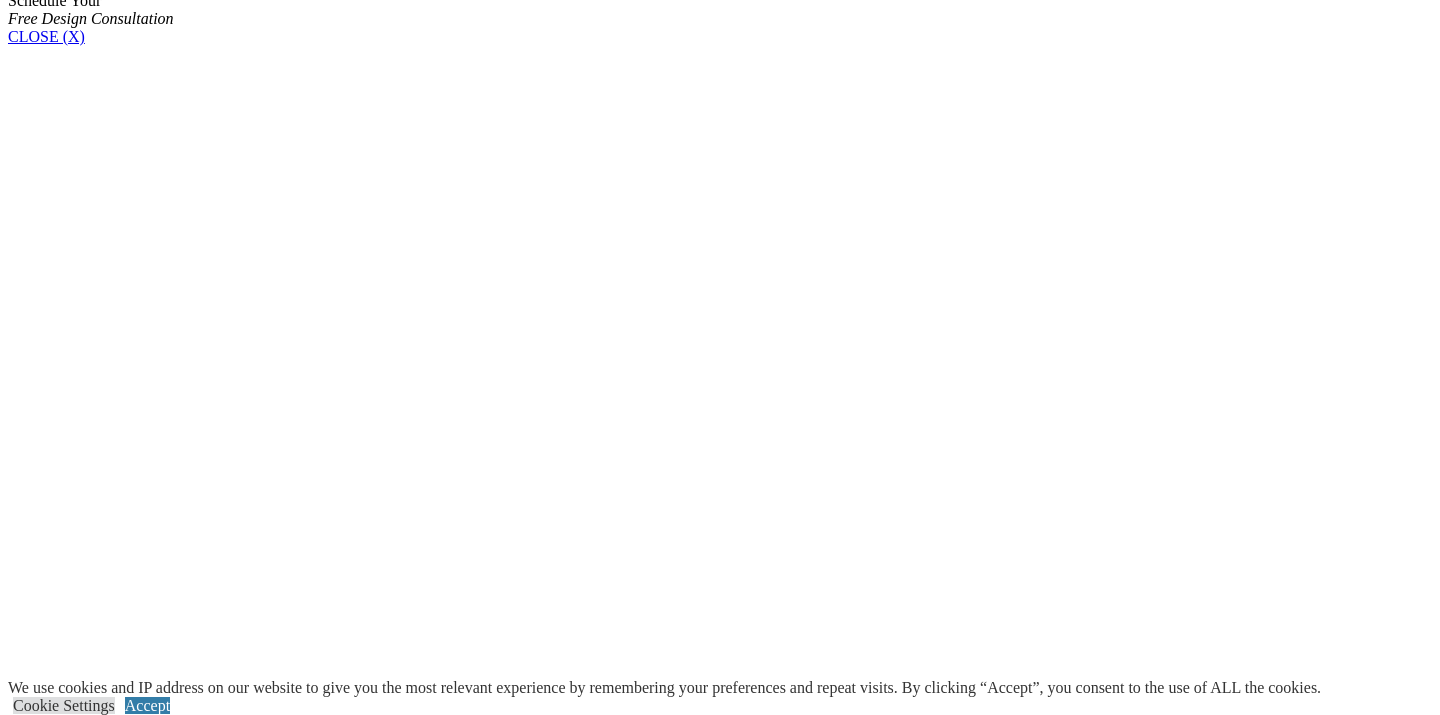 scroll, scrollTop: 1377, scrollLeft: 0, axis: vertical 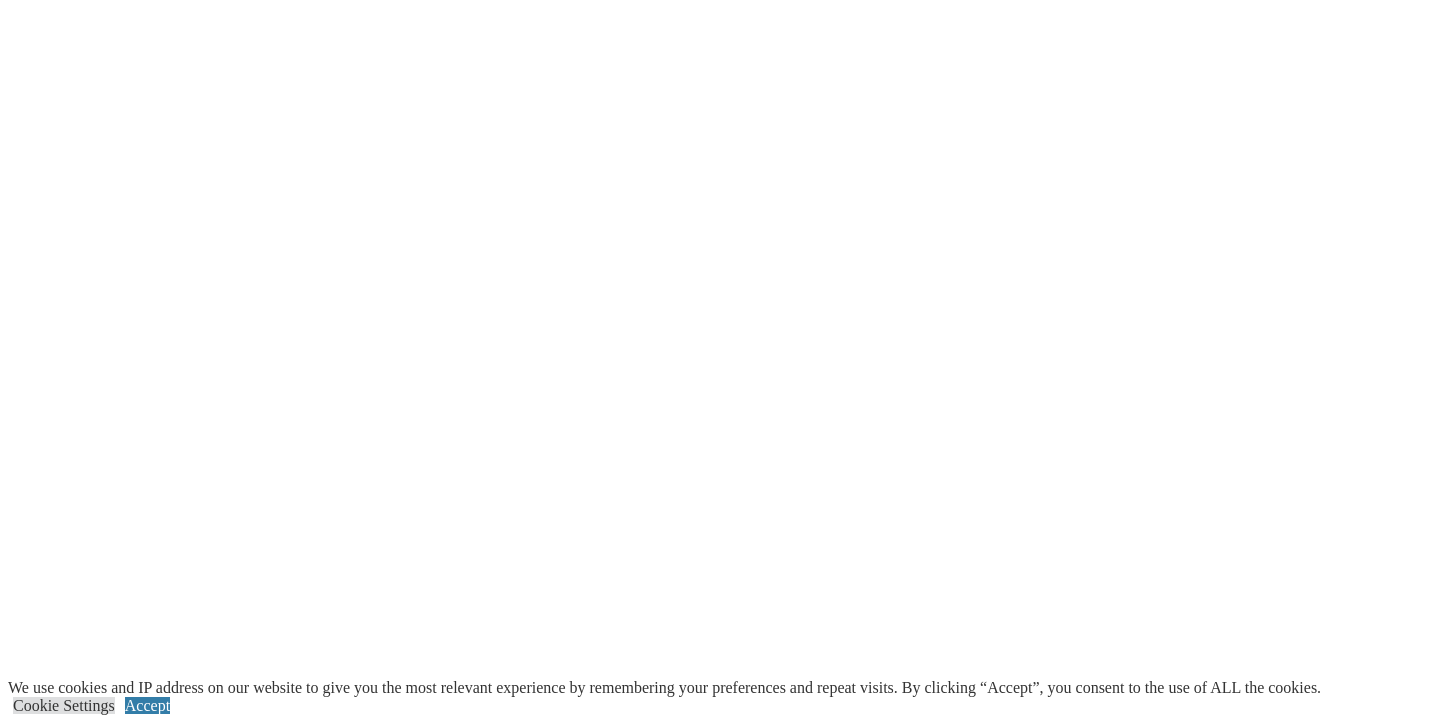click on "Wall Beds" at bounding box center (81, 6064) 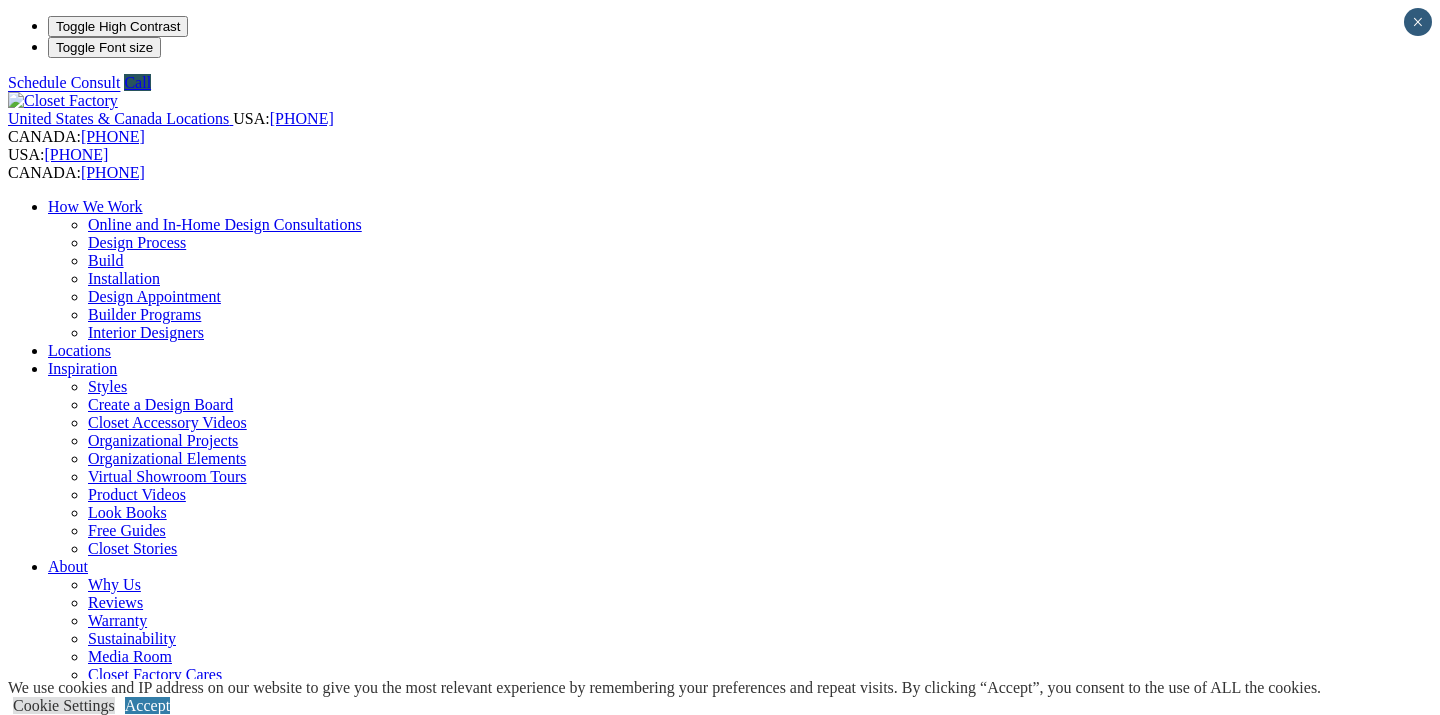 scroll, scrollTop: 0, scrollLeft: 0, axis: both 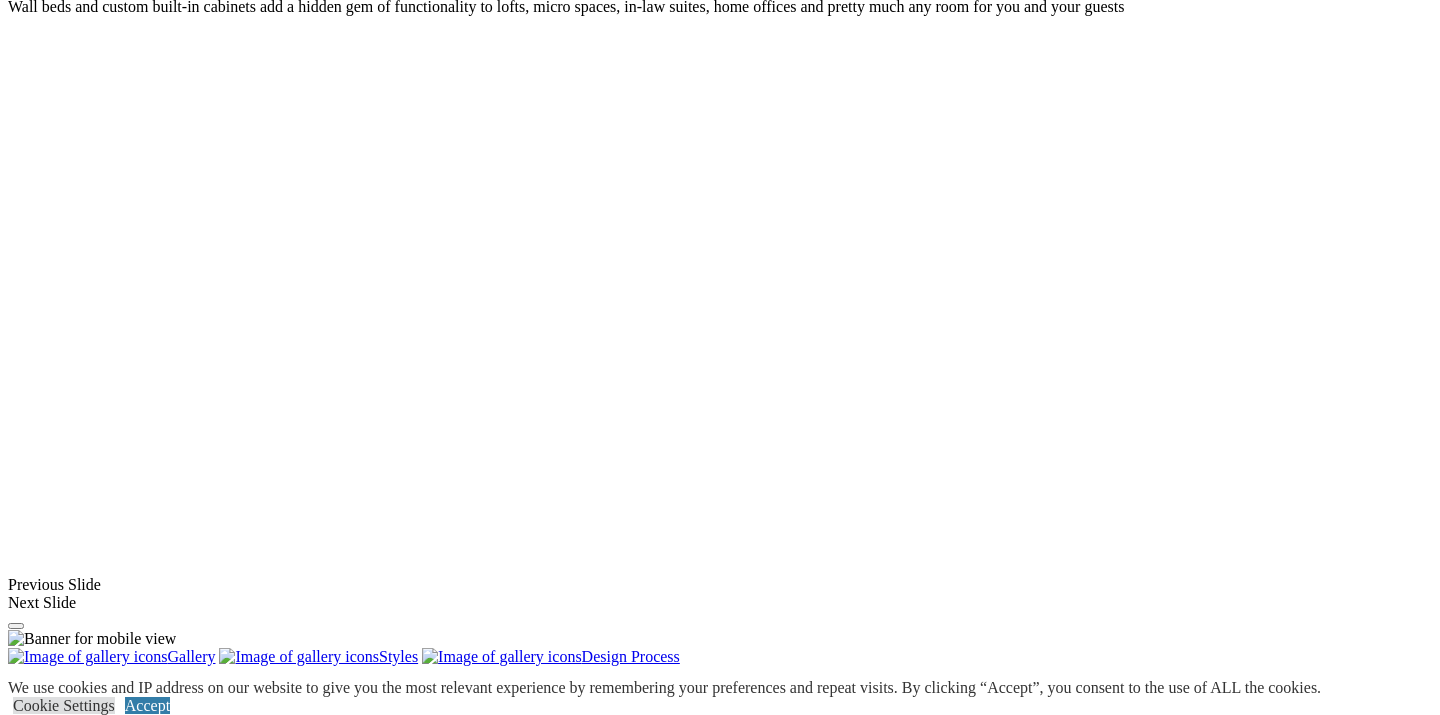 click at bounding box center [1041, 1524] 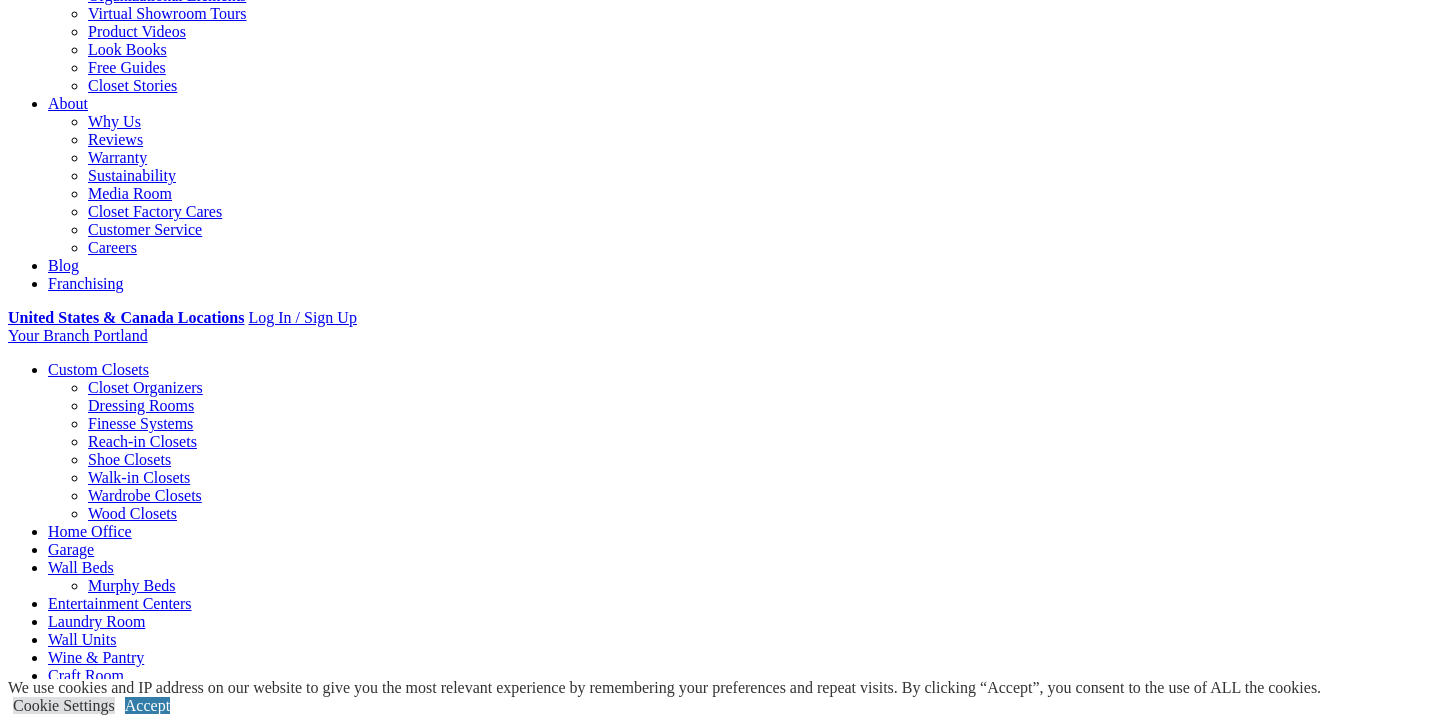 scroll, scrollTop: 387, scrollLeft: 0, axis: vertical 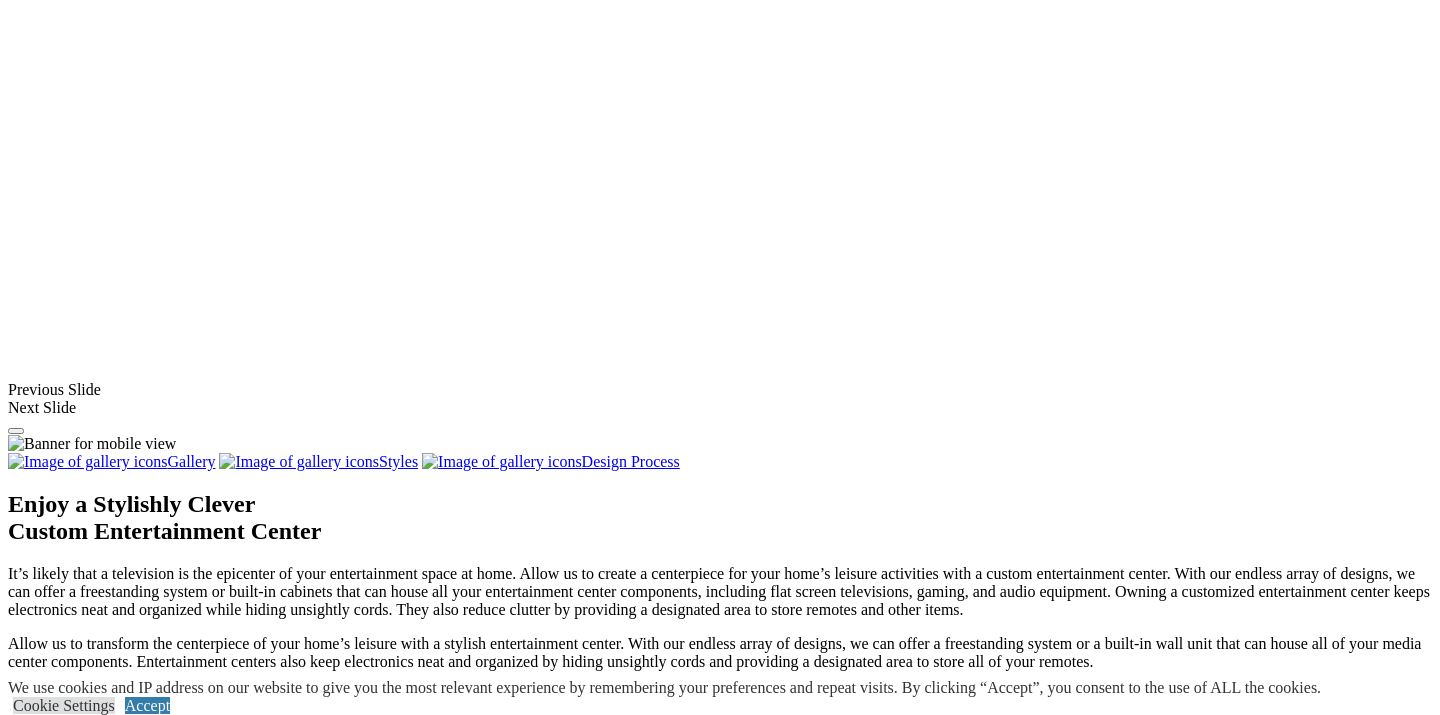click at bounding box center (1113, 1329) 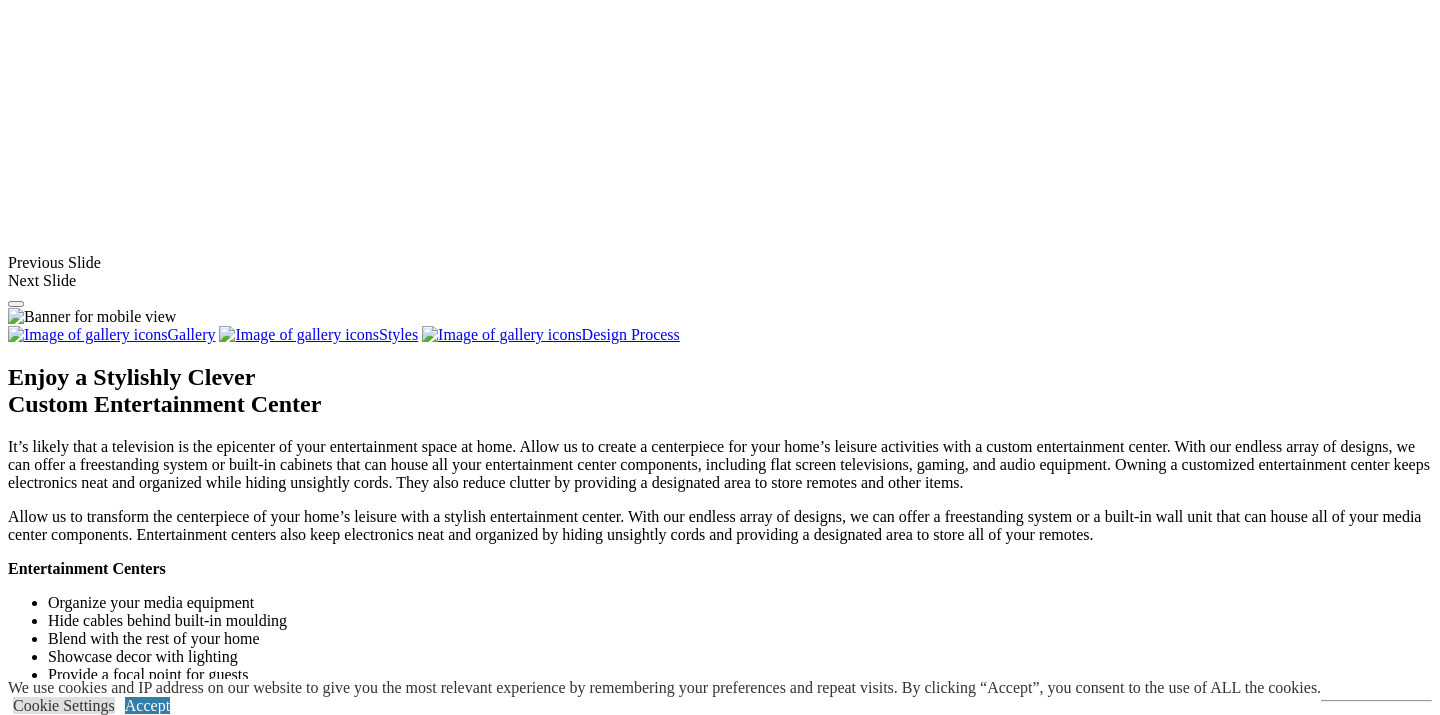 scroll, scrollTop: 1655, scrollLeft: 0, axis: vertical 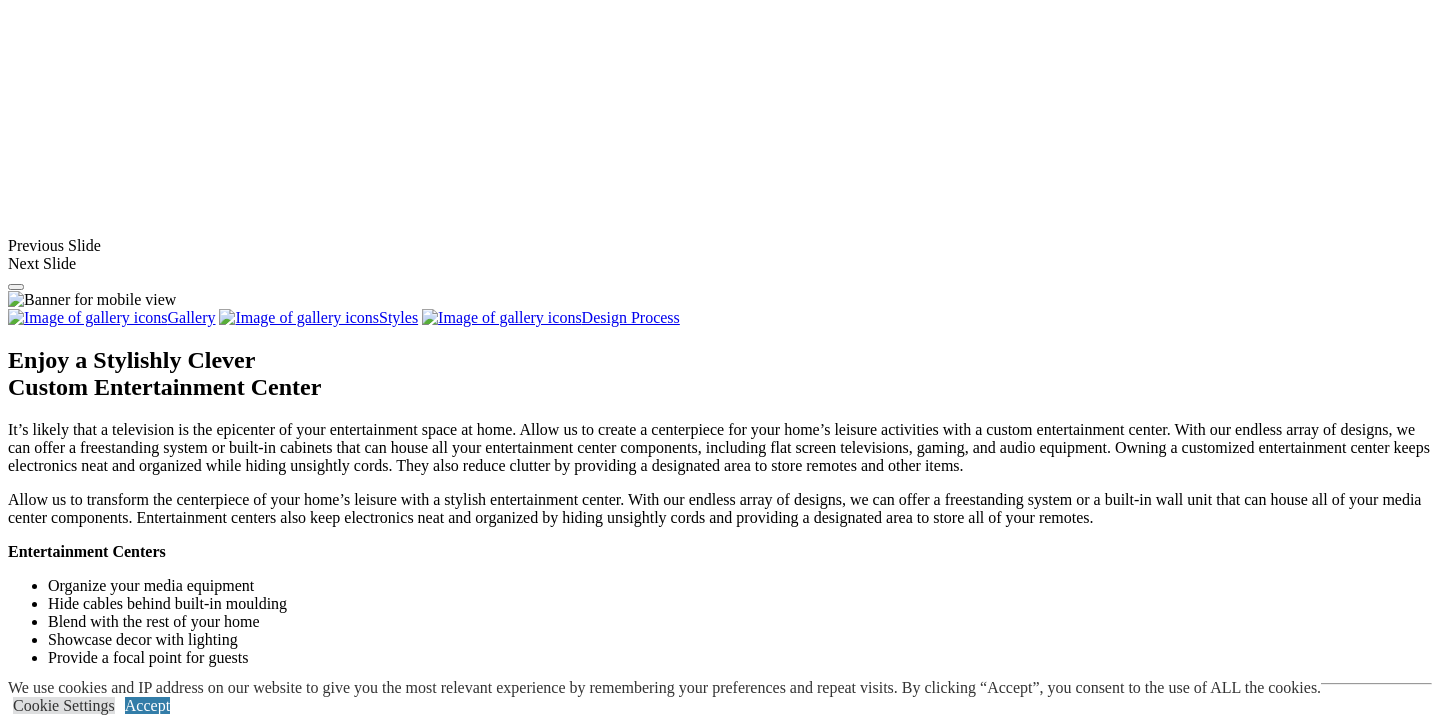 click at bounding box center [635, 1533] 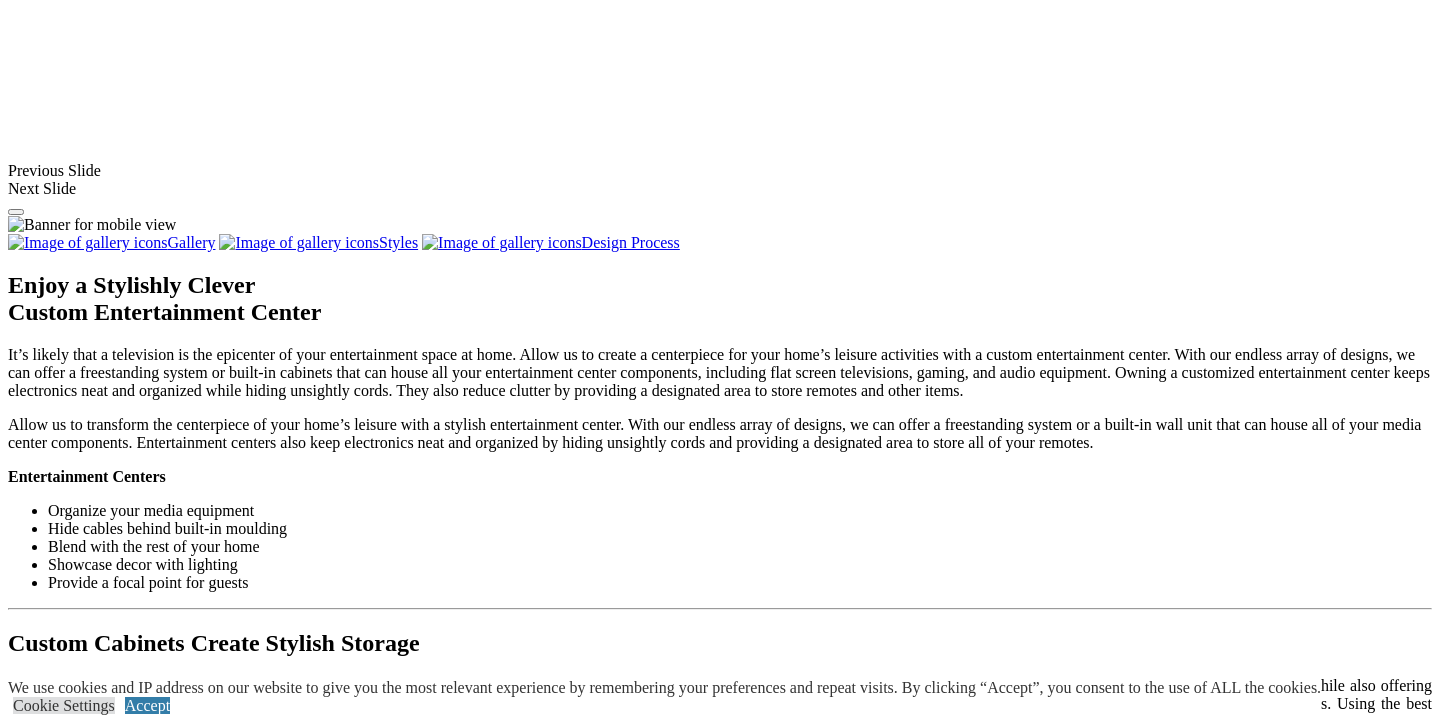 scroll, scrollTop: 1771, scrollLeft: 0, axis: vertical 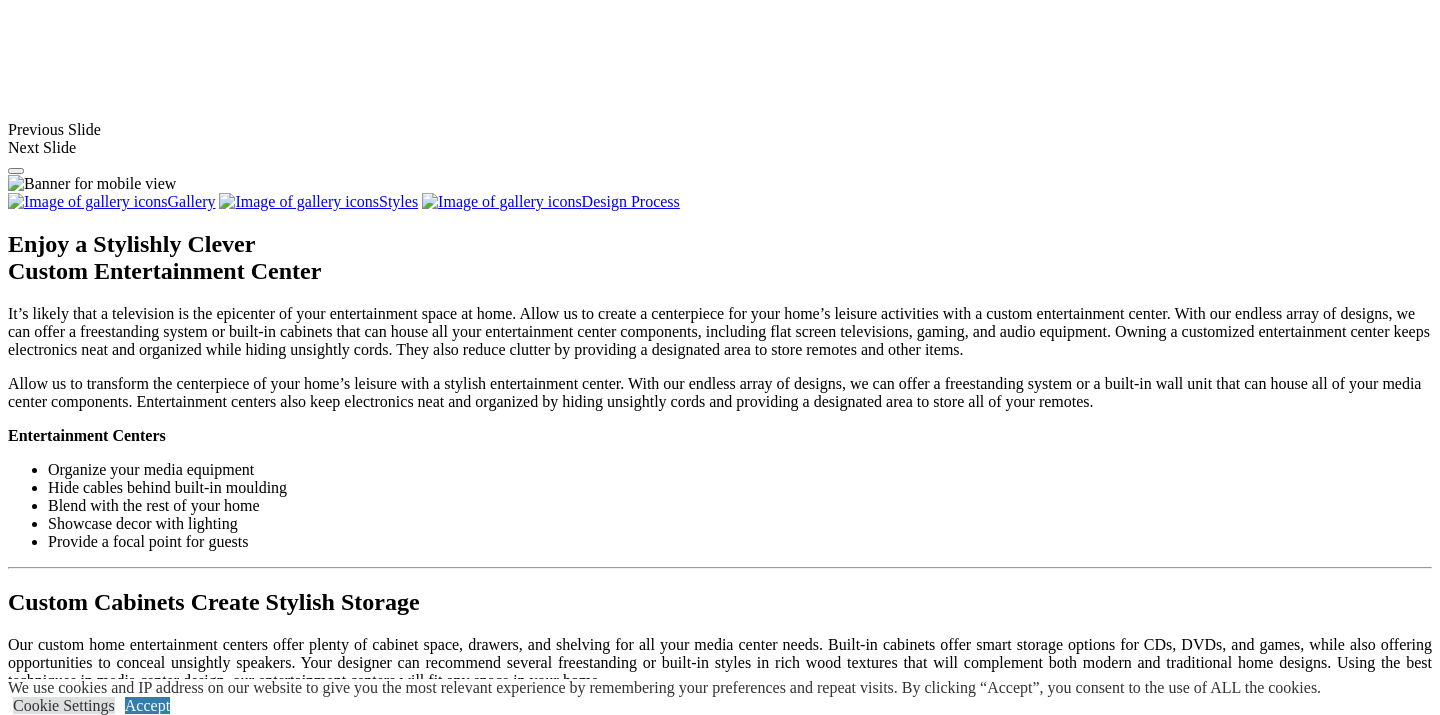 click at bounding box center (631, 1591) 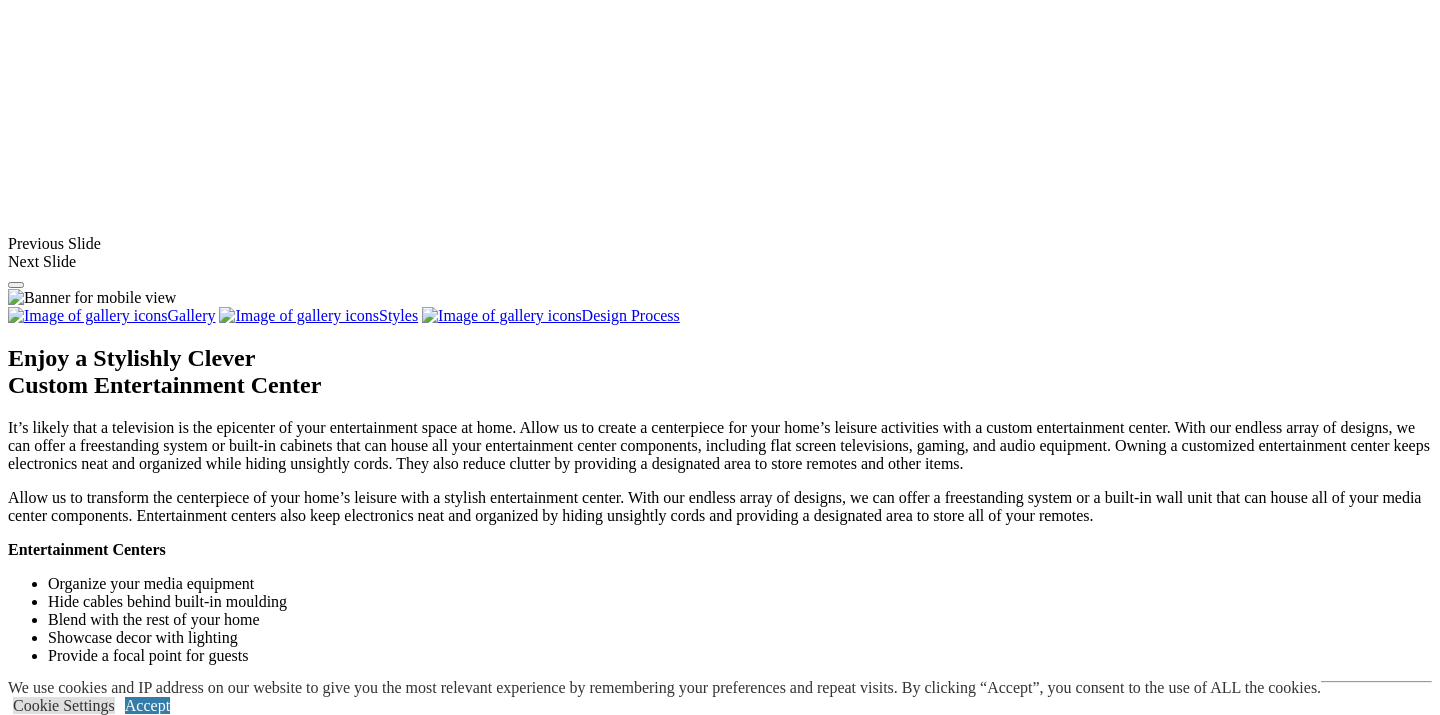 scroll, scrollTop: 1642, scrollLeft: 0, axis: vertical 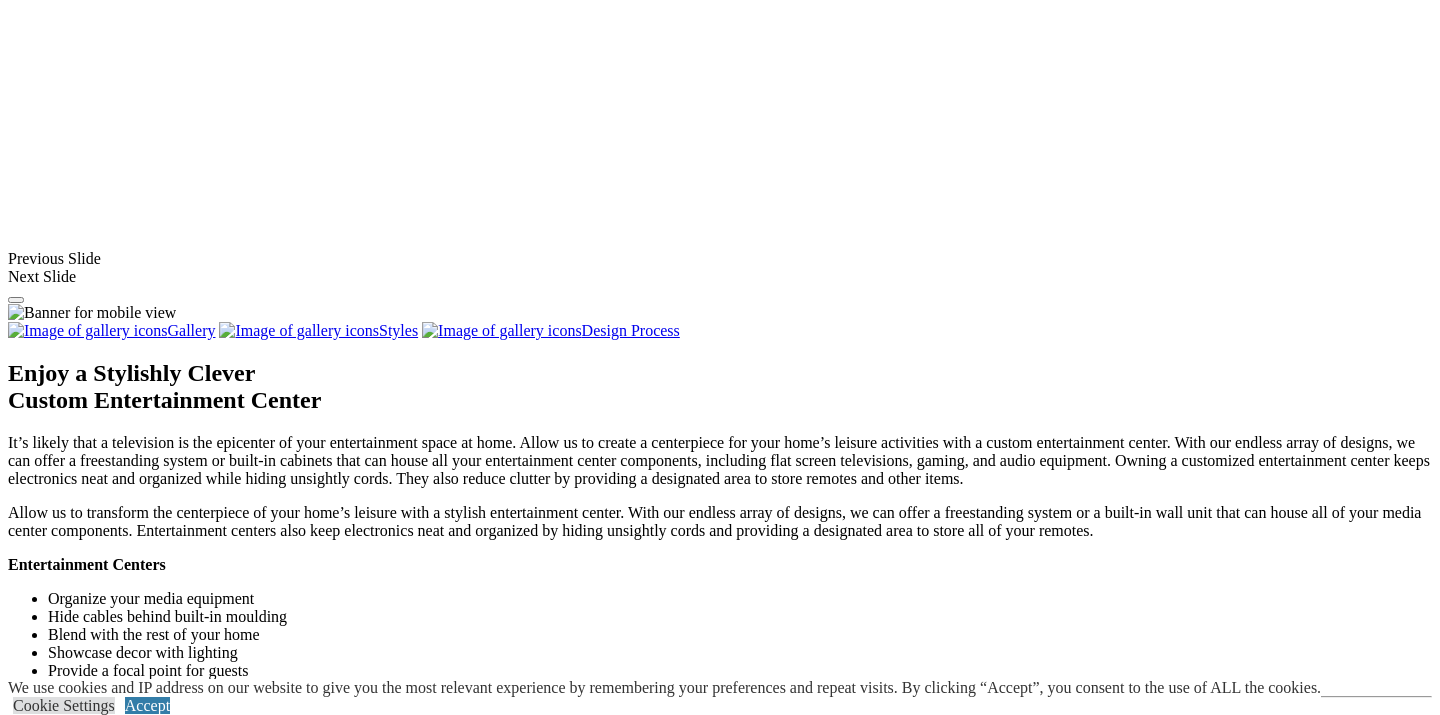 click at bounding box center (172, 1546) 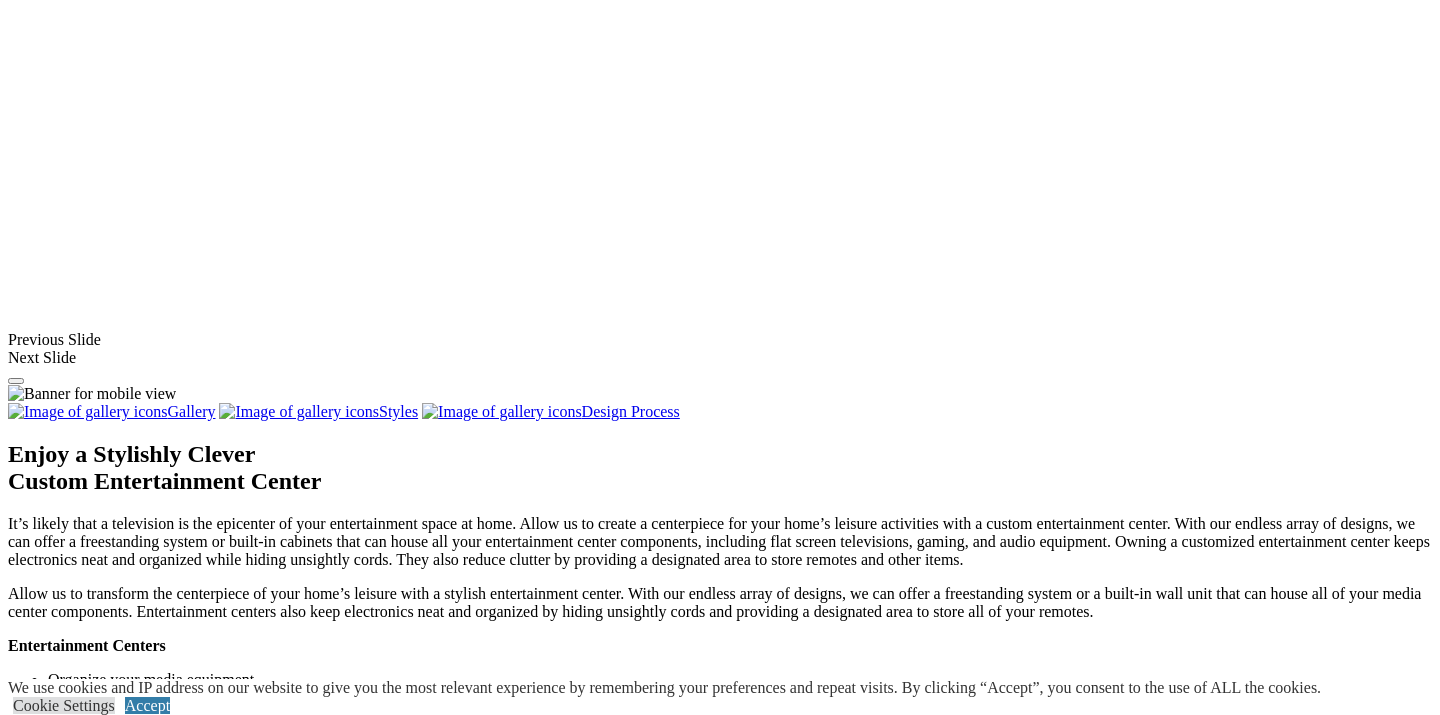 scroll, scrollTop: 1449, scrollLeft: 0, axis: vertical 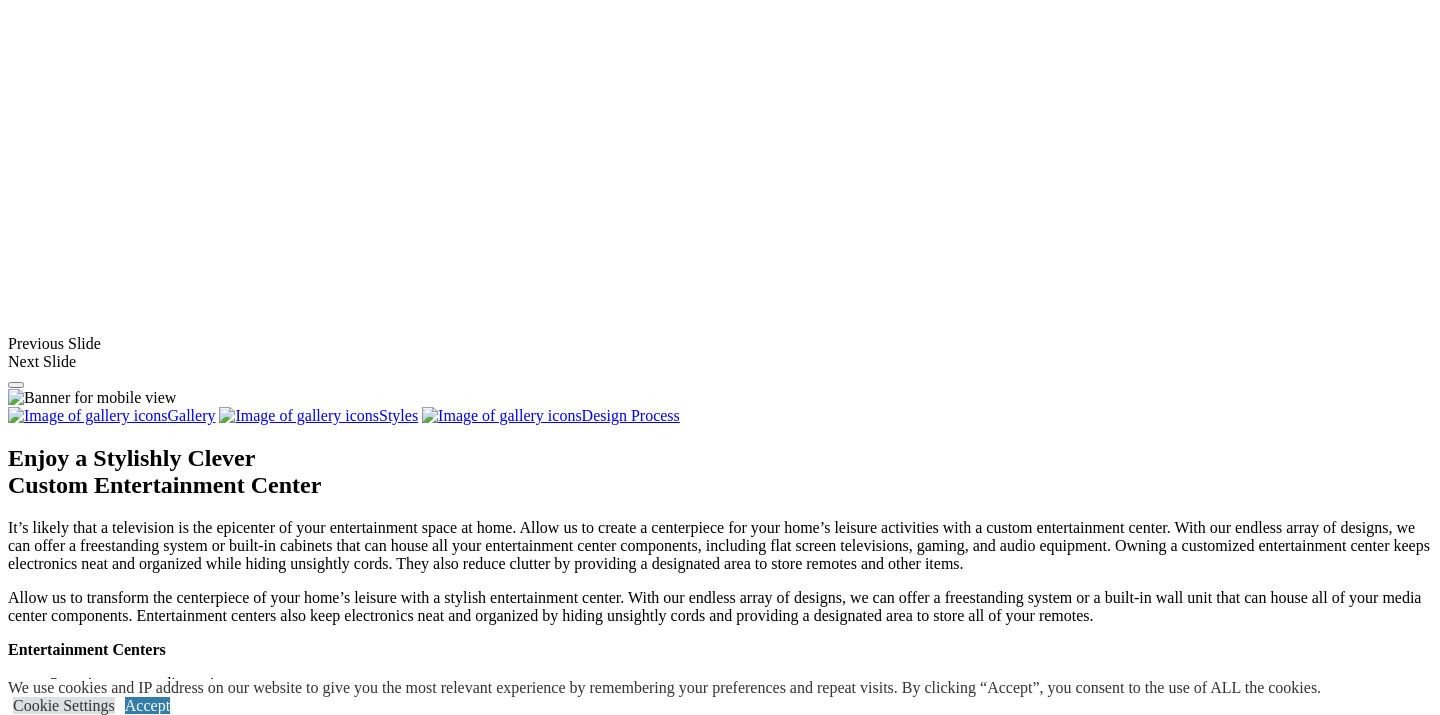 click at bounding box center (57, 1283) 